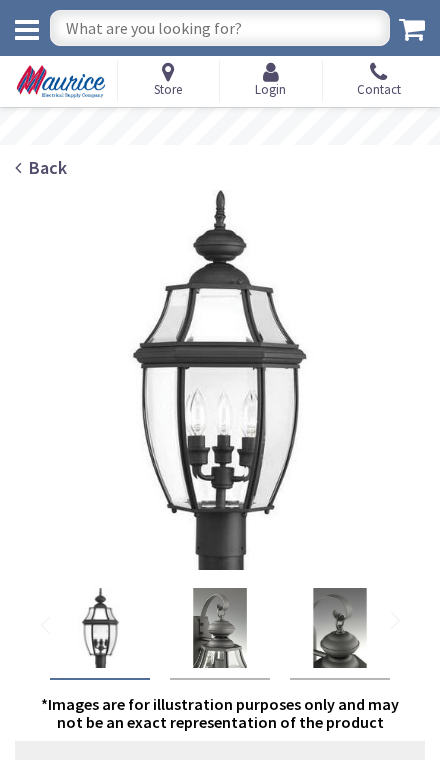 scroll, scrollTop: 0, scrollLeft: 0, axis: both 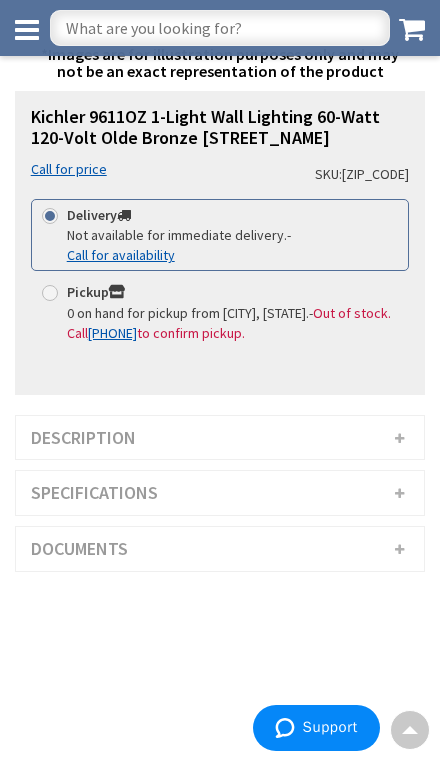 click on "Specifications" at bounding box center (220, 493) 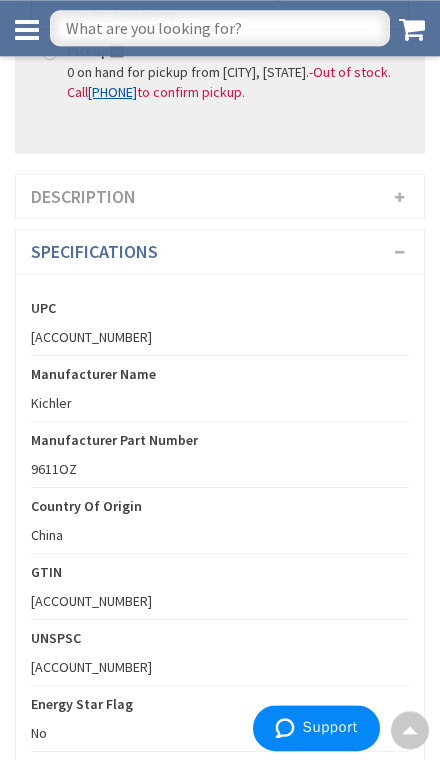 scroll, scrollTop: 745, scrollLeft: 0, axis: vertical 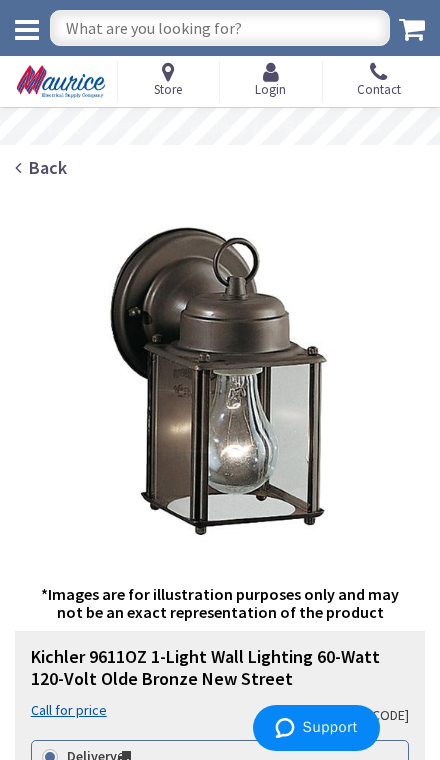 click at bounding box center (220, 28) 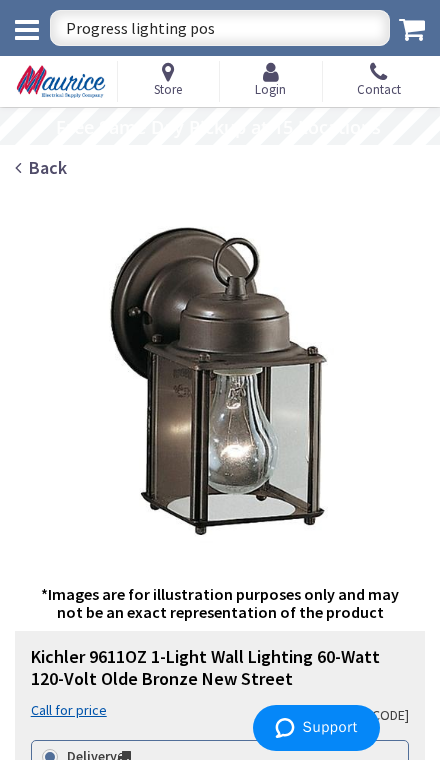 type on "Progress lighting post" 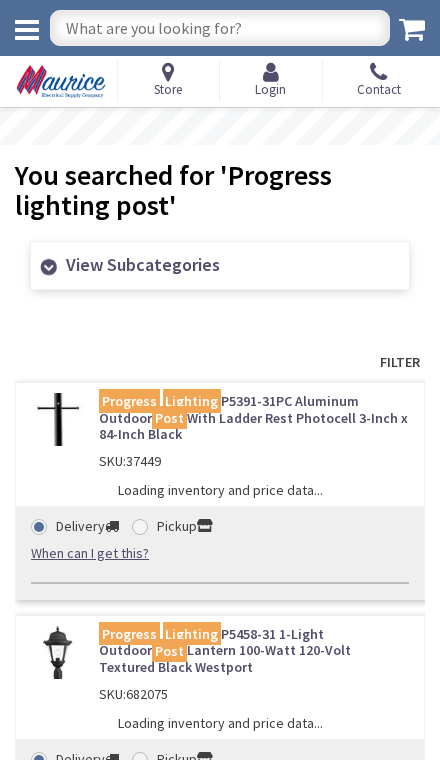scroll, scrollTop: 0, scrollLeft: 0, axis: both 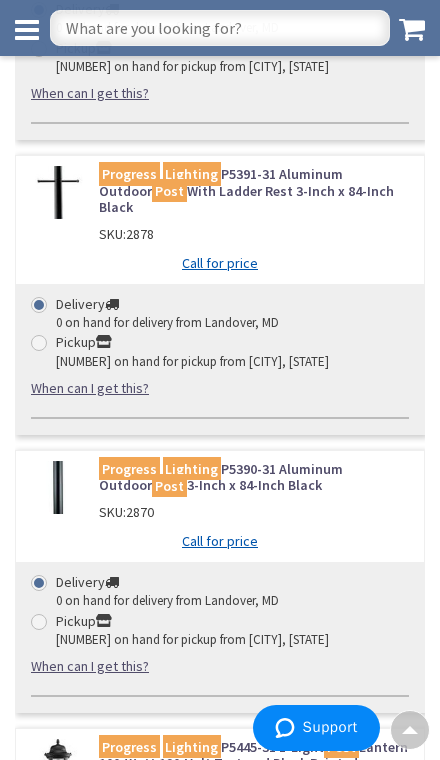 click on "Progress   Lighting  P5390-31 Aluminum Outdoor  Post  3-Inch x 84-Inch Black" at bounding box center [254, 478] 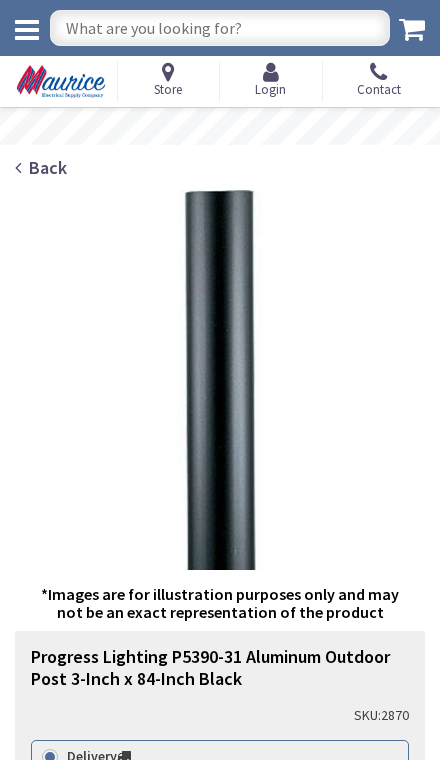 scroll, scrollTop: 0, scrollLeft: 0, axis: both 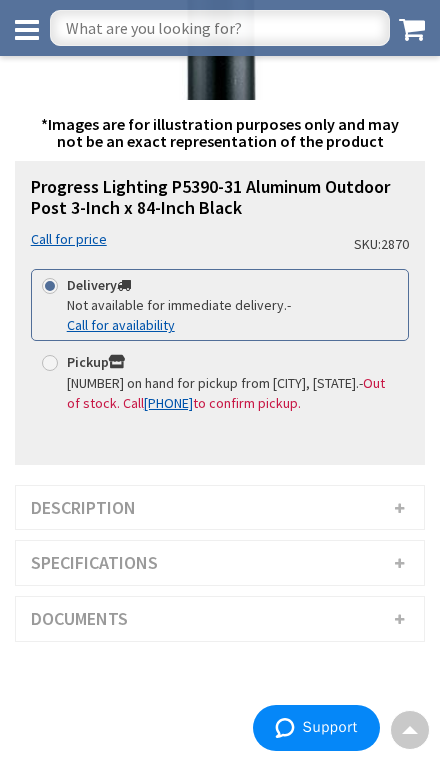click on "Description" at bounding box center [220, 508] 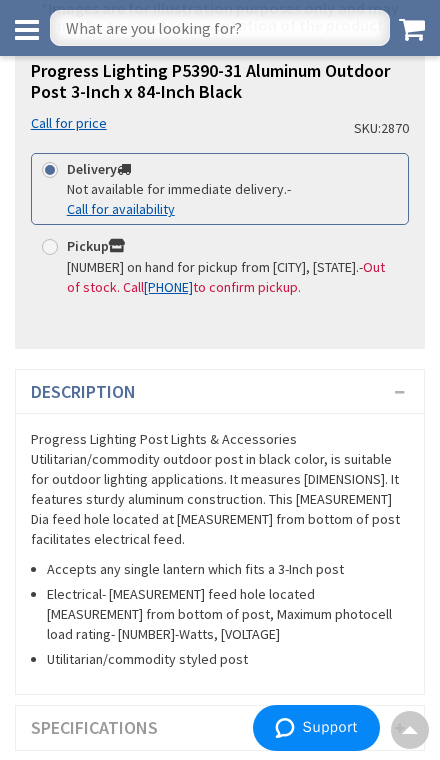 scroll, scrollTop: 602, scrollLeft: 0, axis: vertical 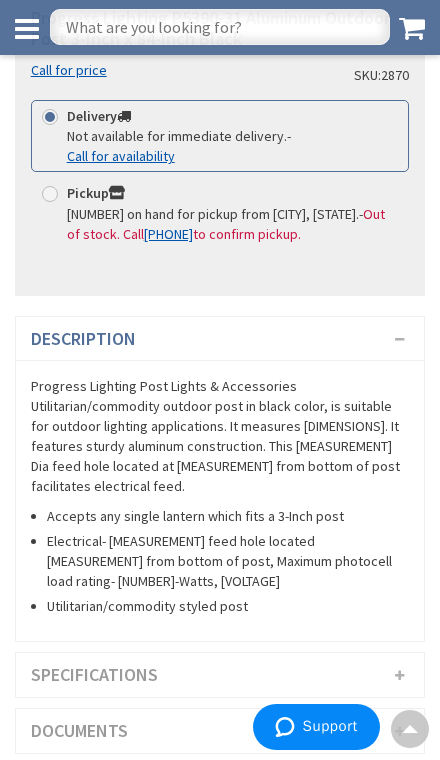 click on "Specifications" at bounding box center (220, 676) 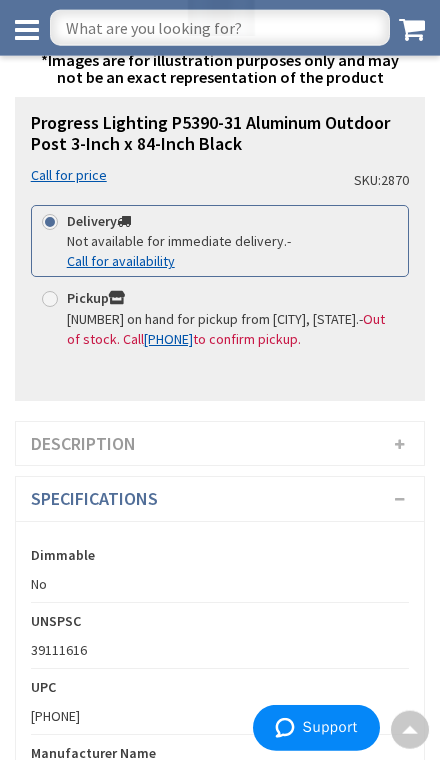 scroll, scrollTop: 490, scrollLeft: 0, axis: vertical 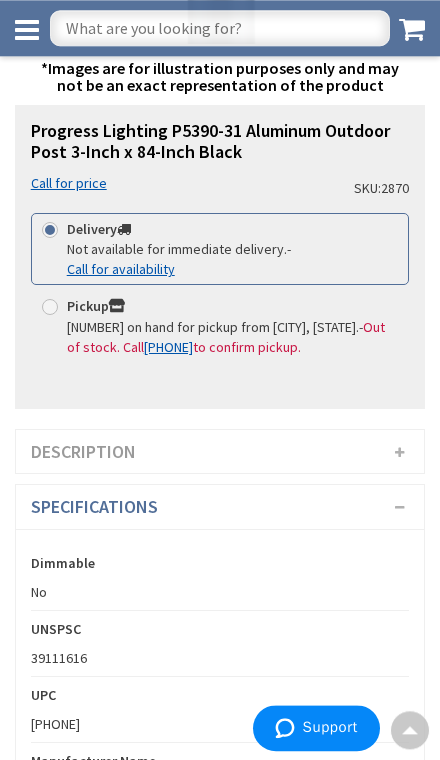 click on "Specifications" at bounding box center (220, 507) 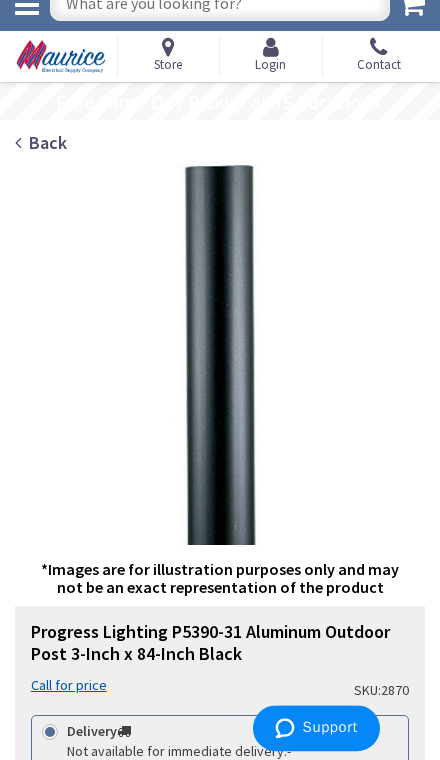 scroll, scrollTop: 0, scrollLeft: 0, axis: both 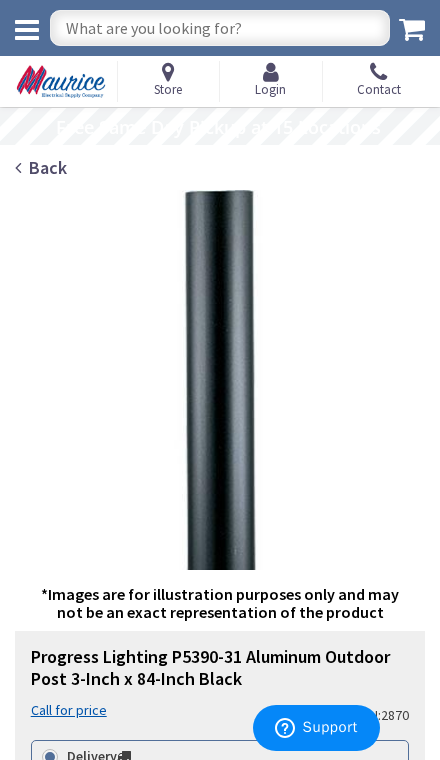 click at bounding box center (220, 28) 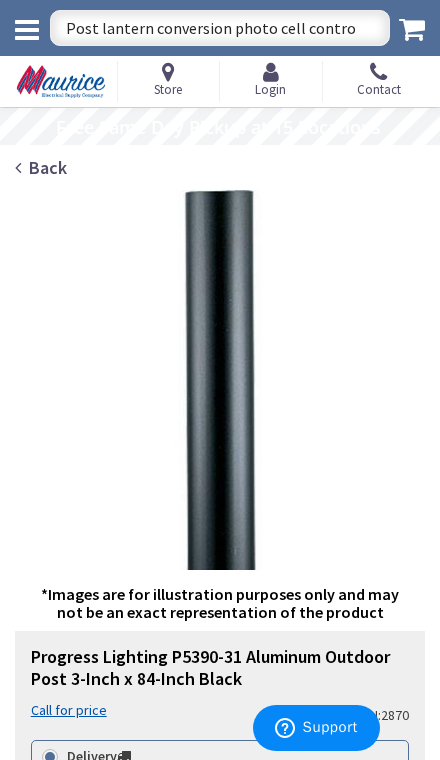 type on "Post lantern conversion photo cell control" 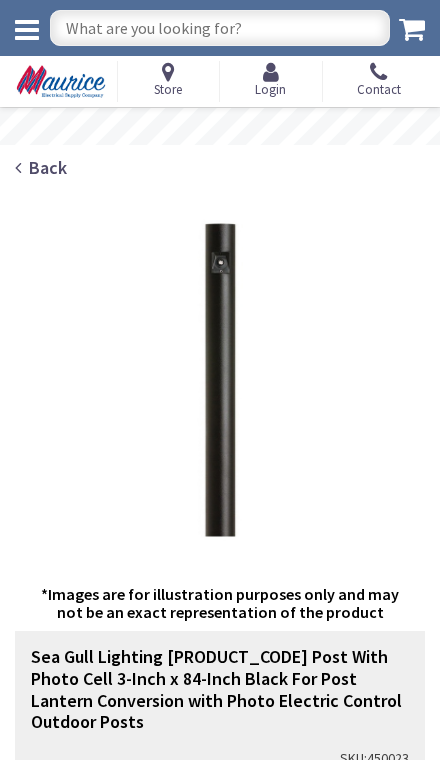 scroll, scrollTop: 0, scrollLeft: 0, axis: both 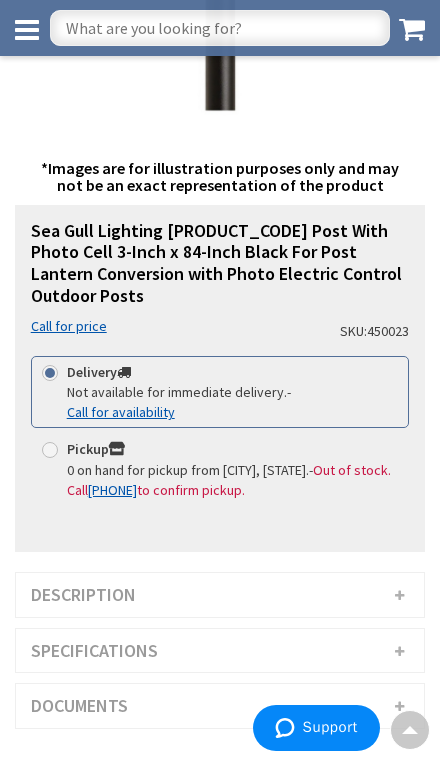 click on "Description" at bounding box center (220, 595) 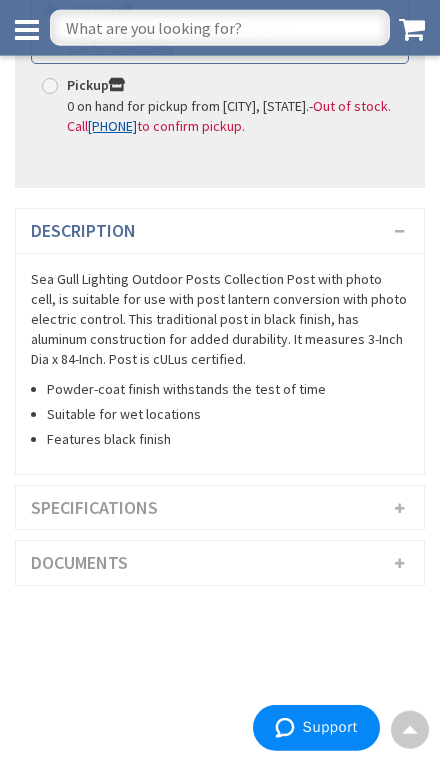 scroll, scrollTop: 755, scrollLeft: 0, axis: vertical 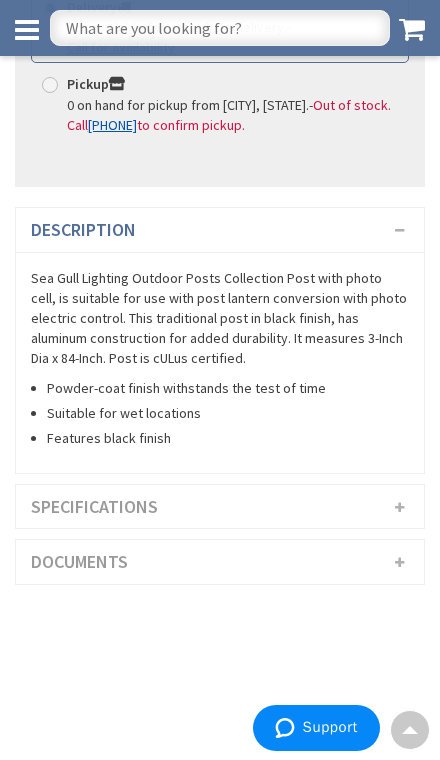 click on "Specifications" at bounding box center (220, 507) 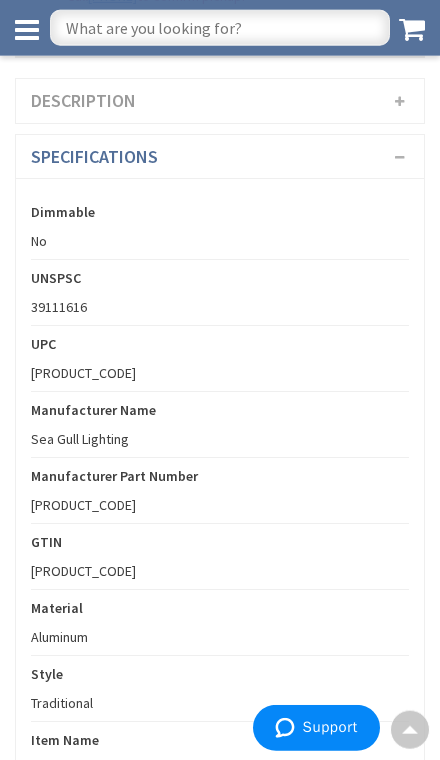 scroll, scrollTop: 881, scrollLeft: 0, axis: vertical 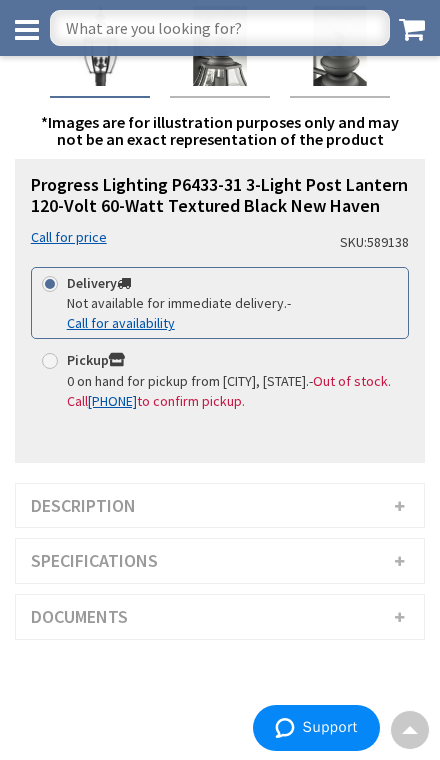 click on "Description" at bounding box center [220, 506] 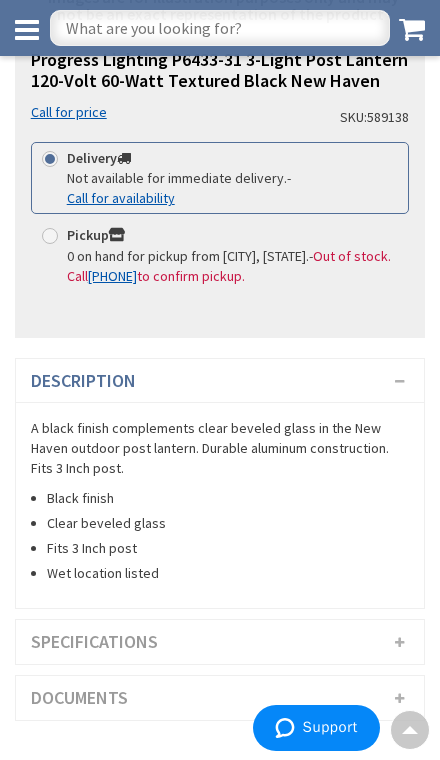 scroll, scrollTop: 672, scrollLeft: 0, axis: vertical 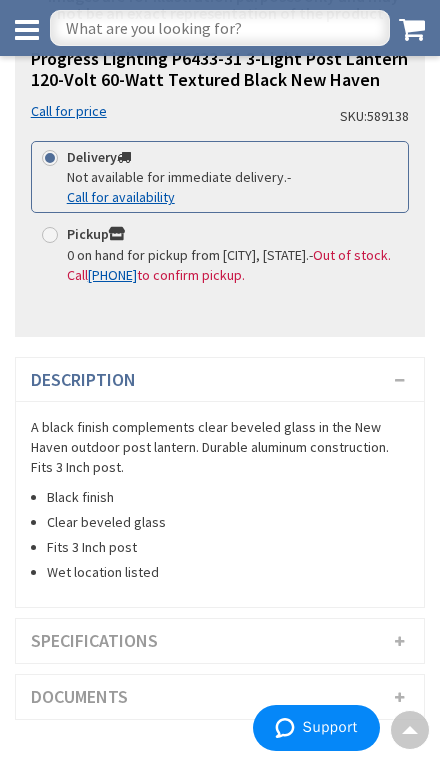 click on "Specifications" at bounding box center [220, 641] 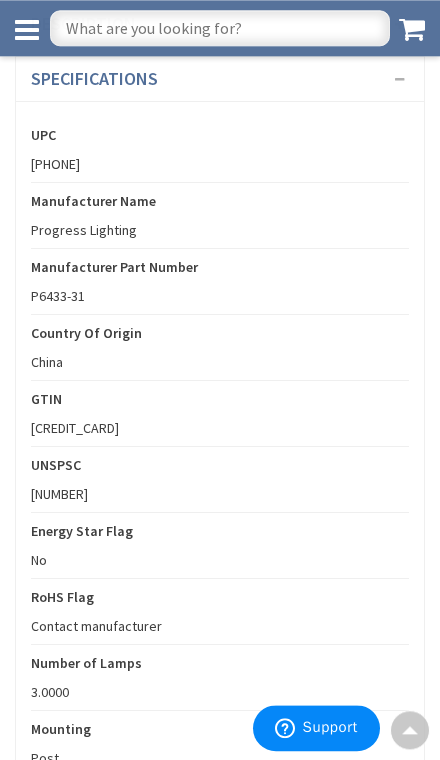 scroll, scrollTop: 1024, scrollLeft: 0, axis: vertical 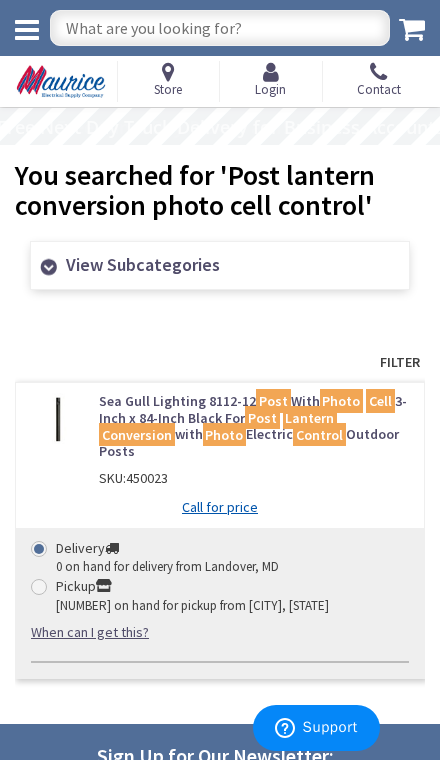 click at bounding box center [220, 28] 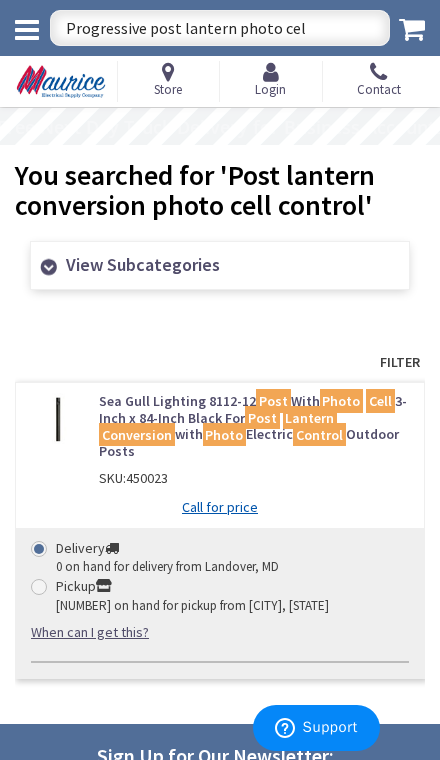 type on "Progressive post lantern photo cell" 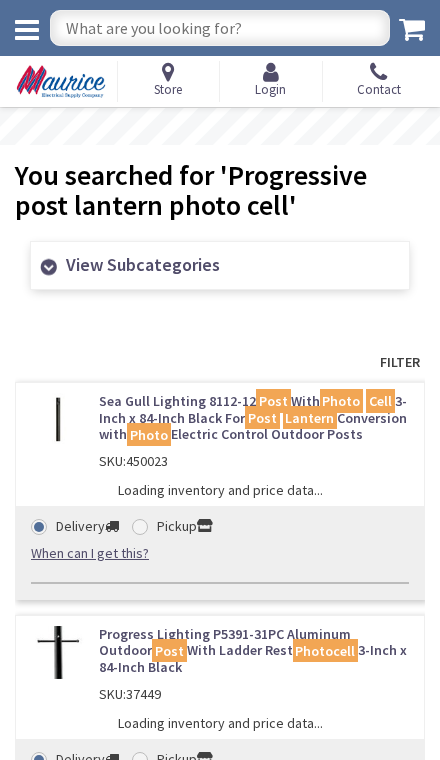 scroll, scrollTop: 0, scrollLeft: 0, axis: both 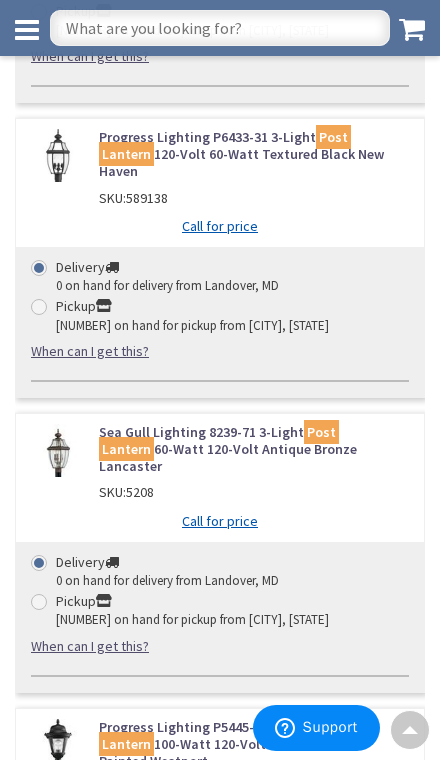 click on "Sea Gull Lighting 8239-71 3-Light  Post   Lantern  60-Watt 120-Volt Antique Bronze Lancaster" at bounding box center [254, 449] 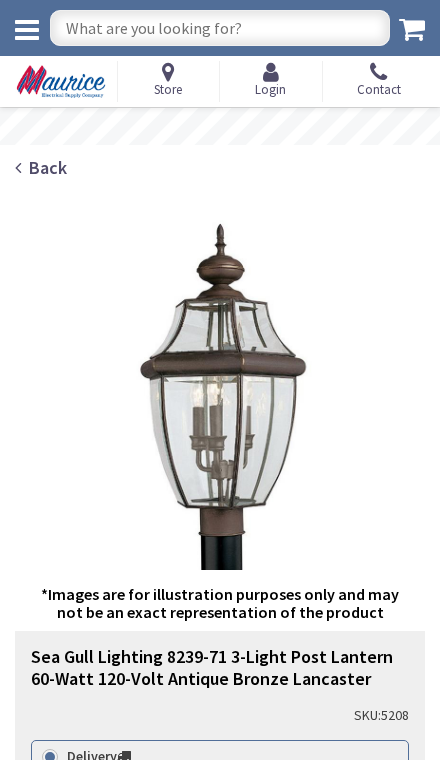 scroll, scrollTop: 0, scrollLeft: 0, axis: both 